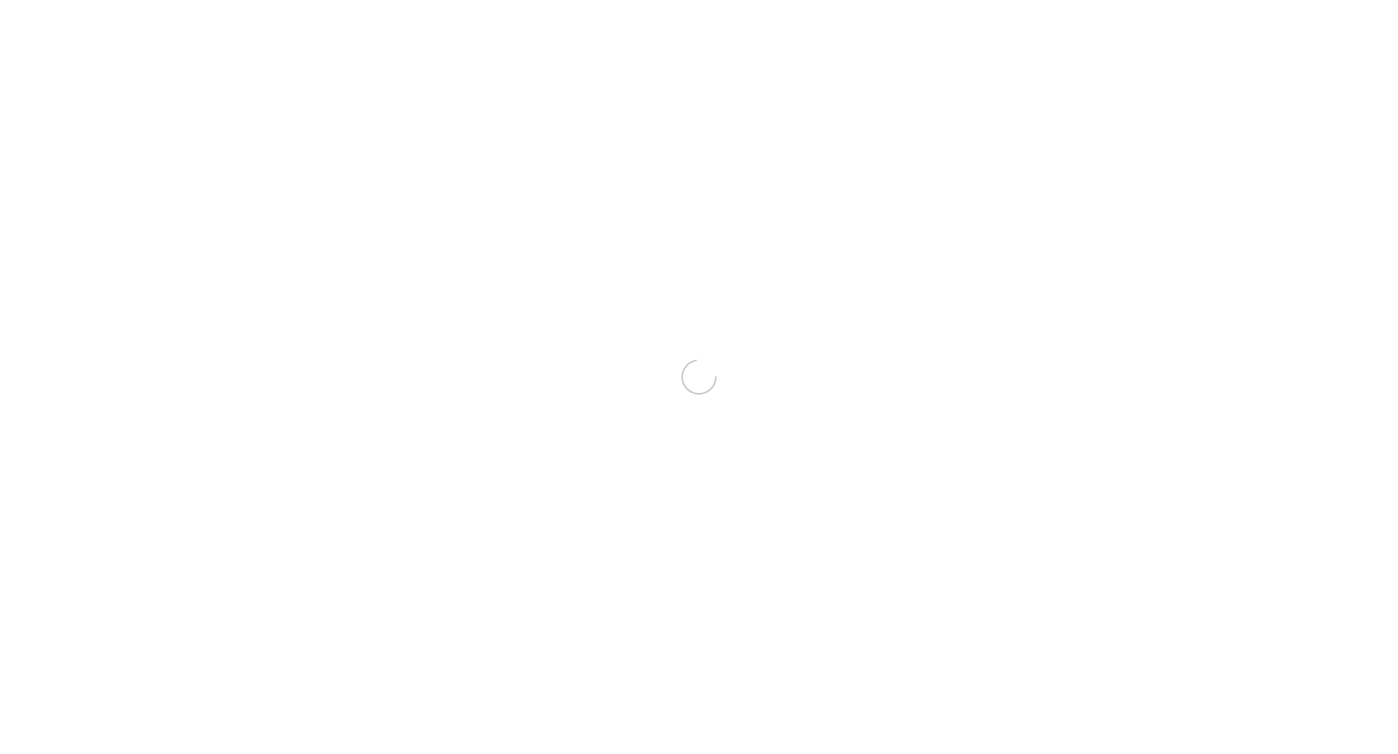 scroll, scrollTop: 0, scrollLeft: 0, axis: both 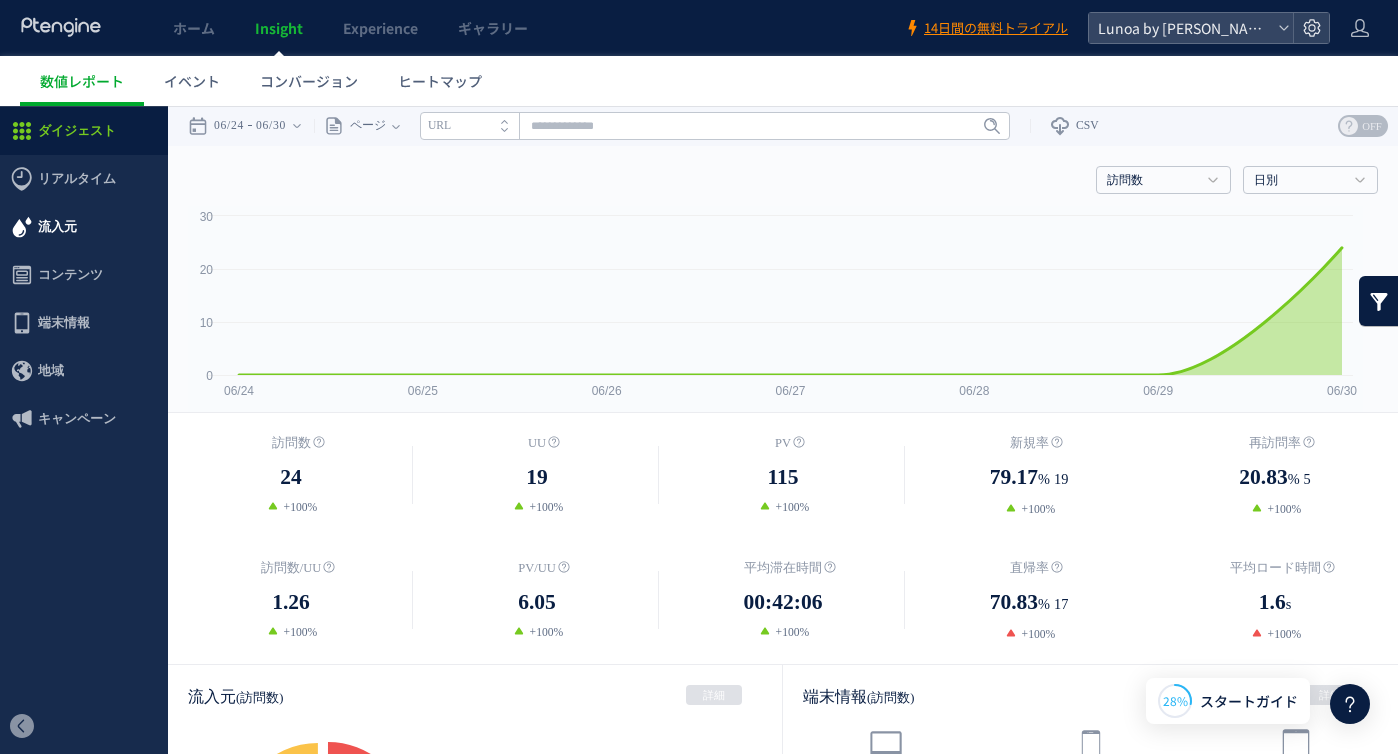 click on "流入元" at bounding box center (57, 227) 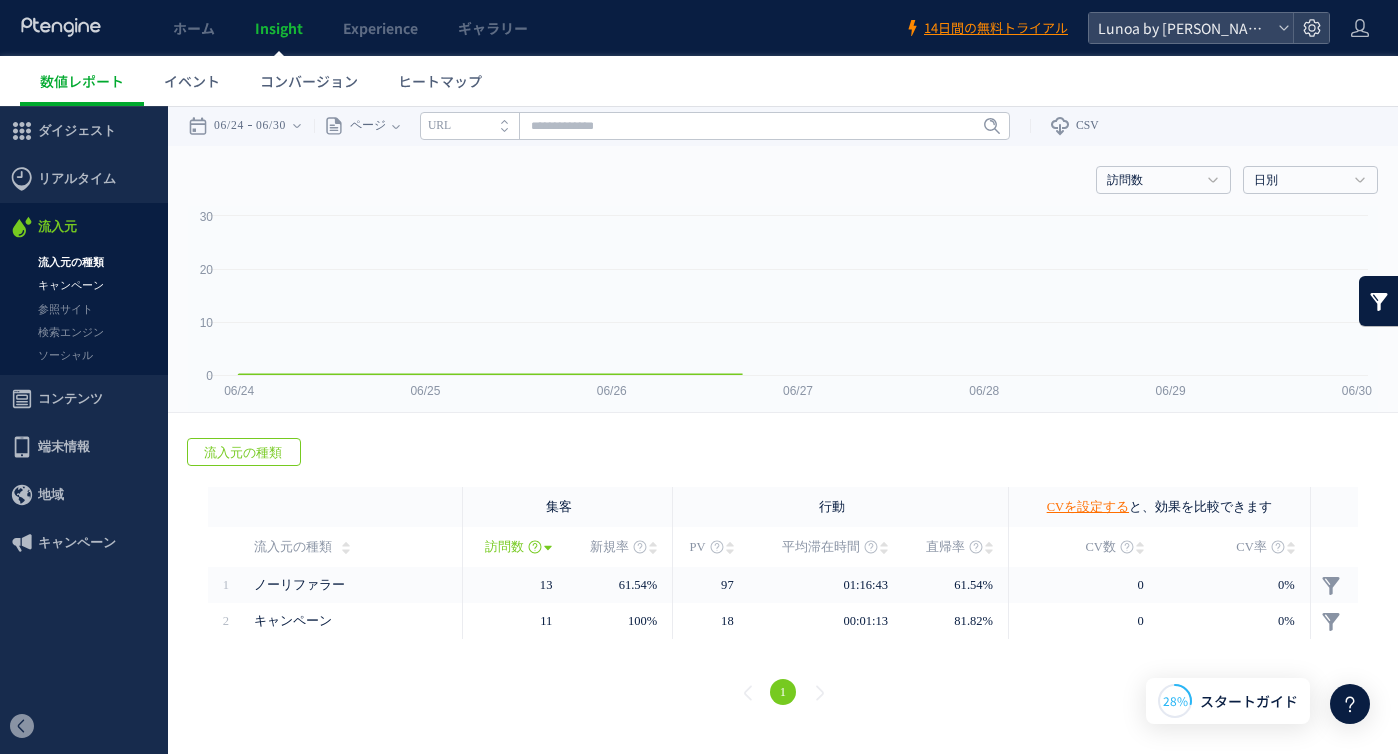 click on "キャンペーン" at bounding box center [84, 285] 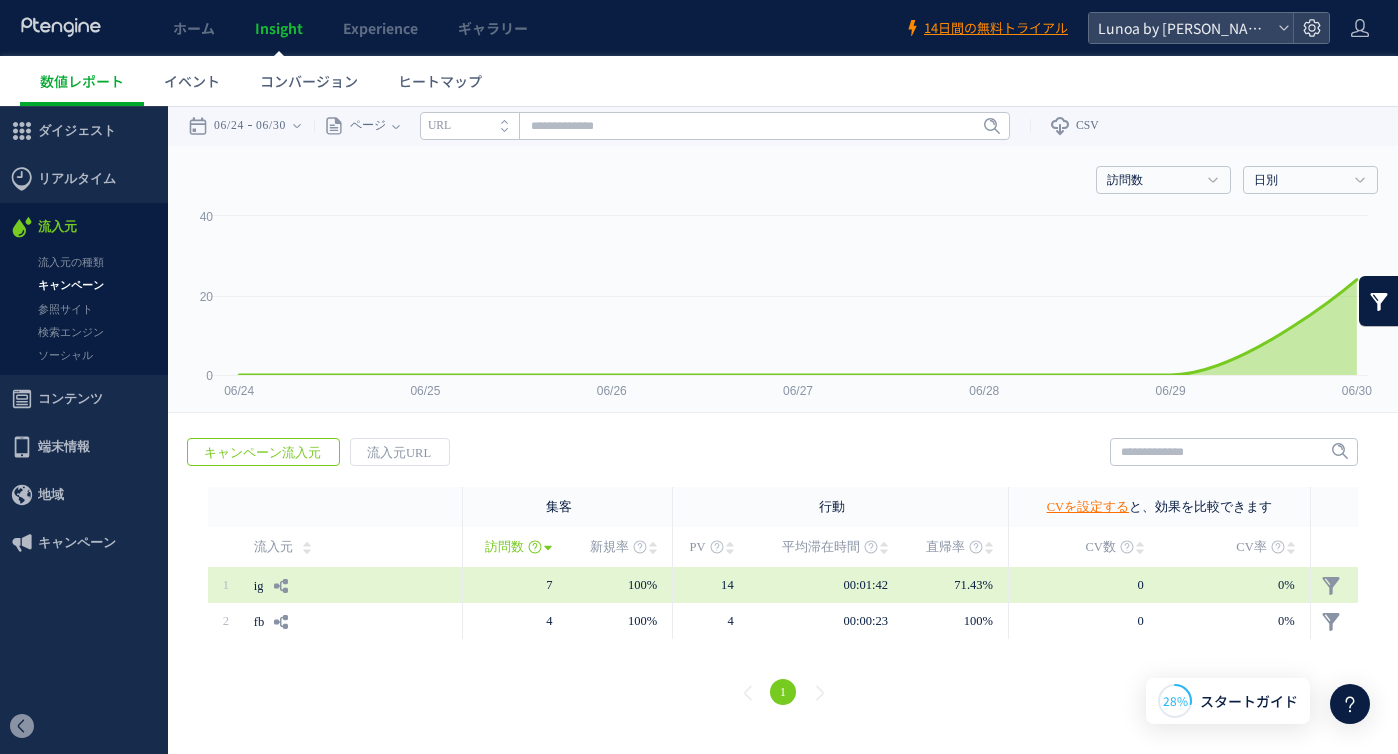 click on "ig" at bounding box center [259, 586] 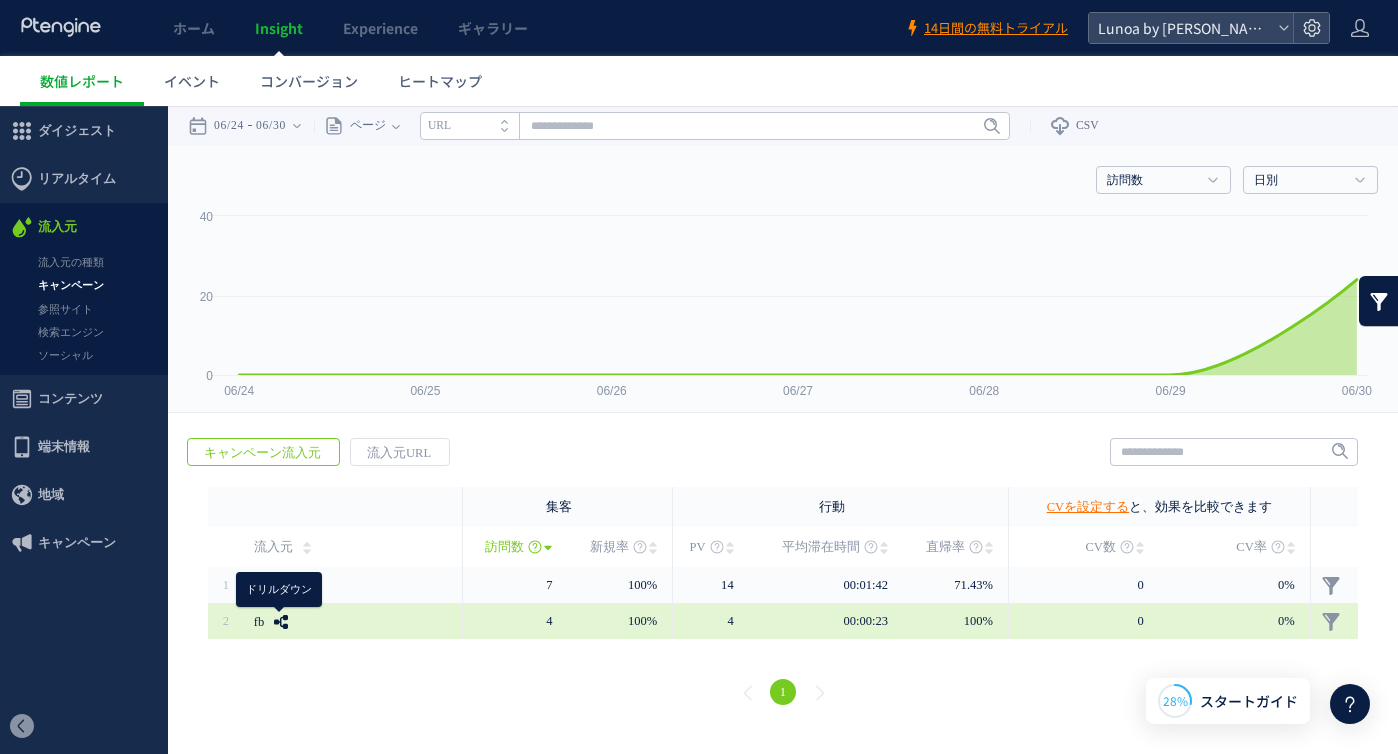 click 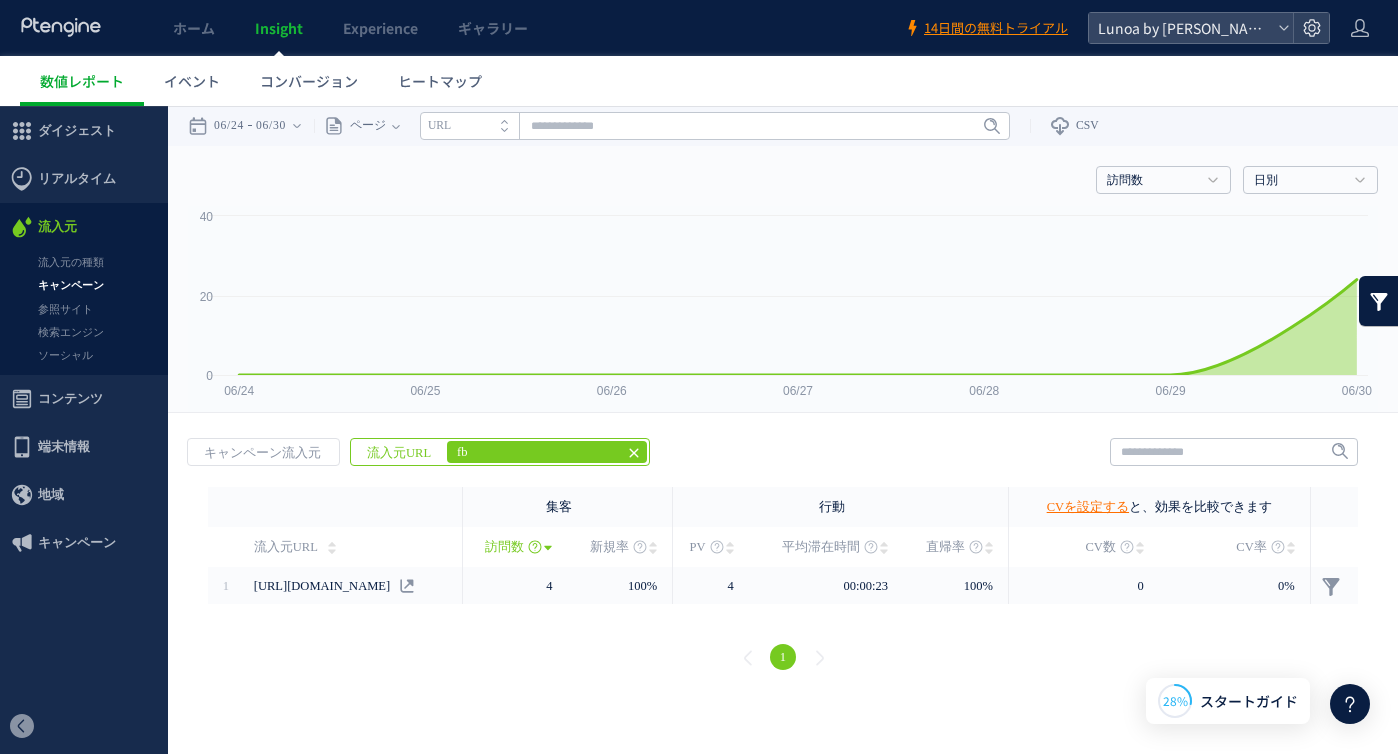 click on "キャンペーン" at bounding box center (84, 285) 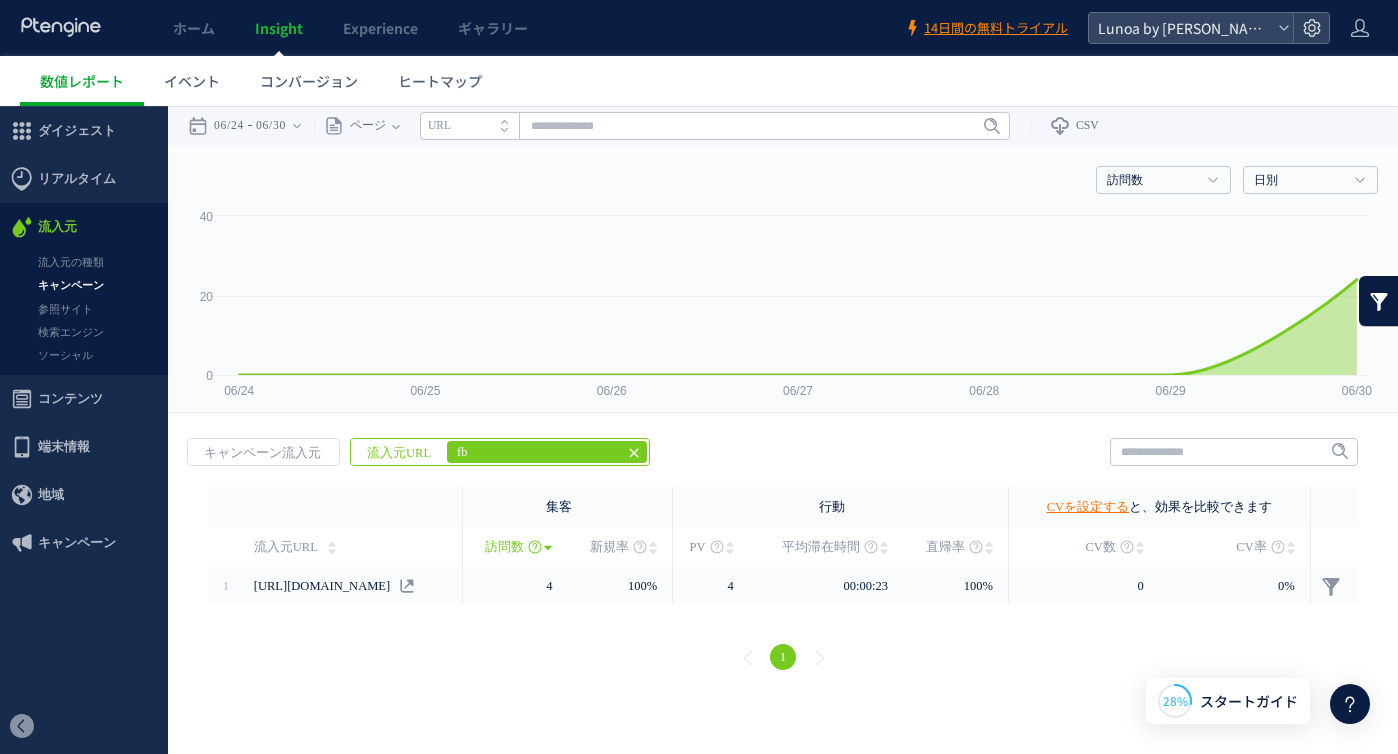 click on "キャンペーン" at bounding box center [84, 285] 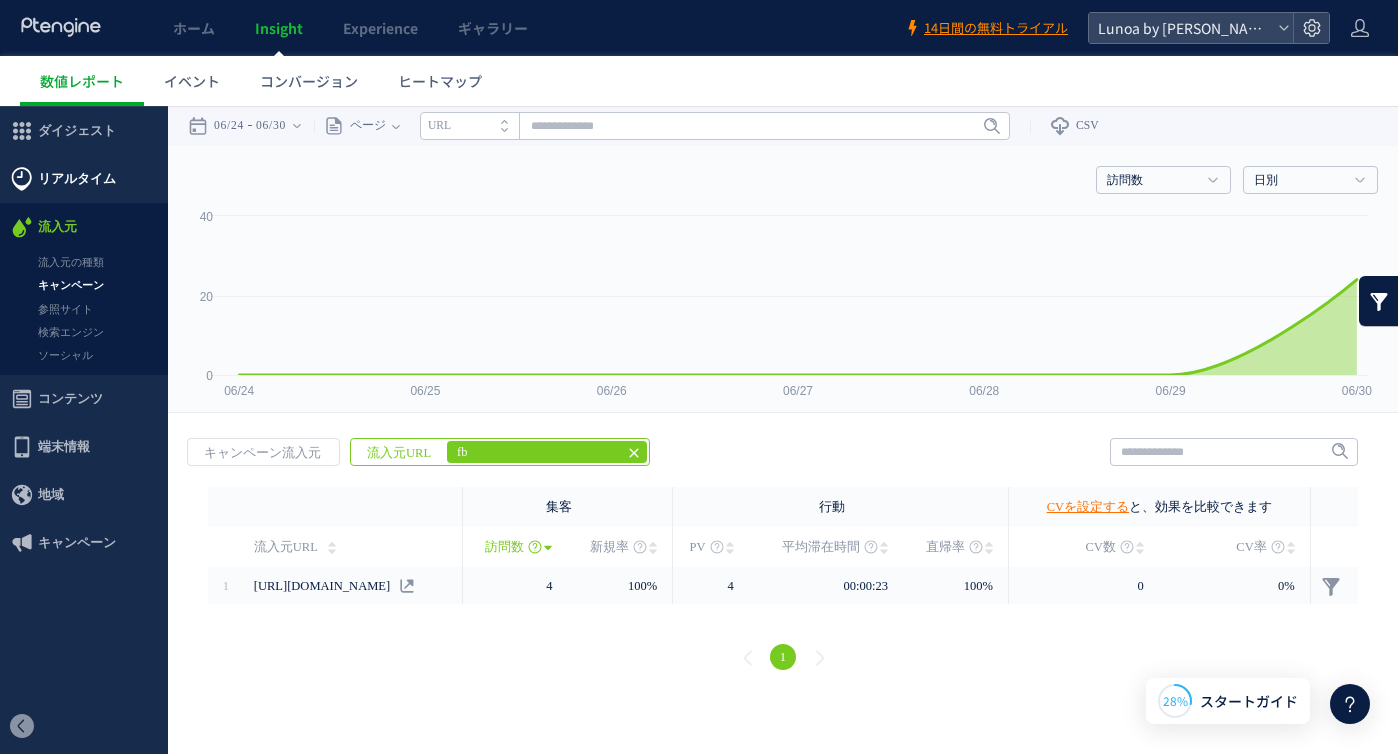 click on "リアルタイム" at bounding box center [77, 179] 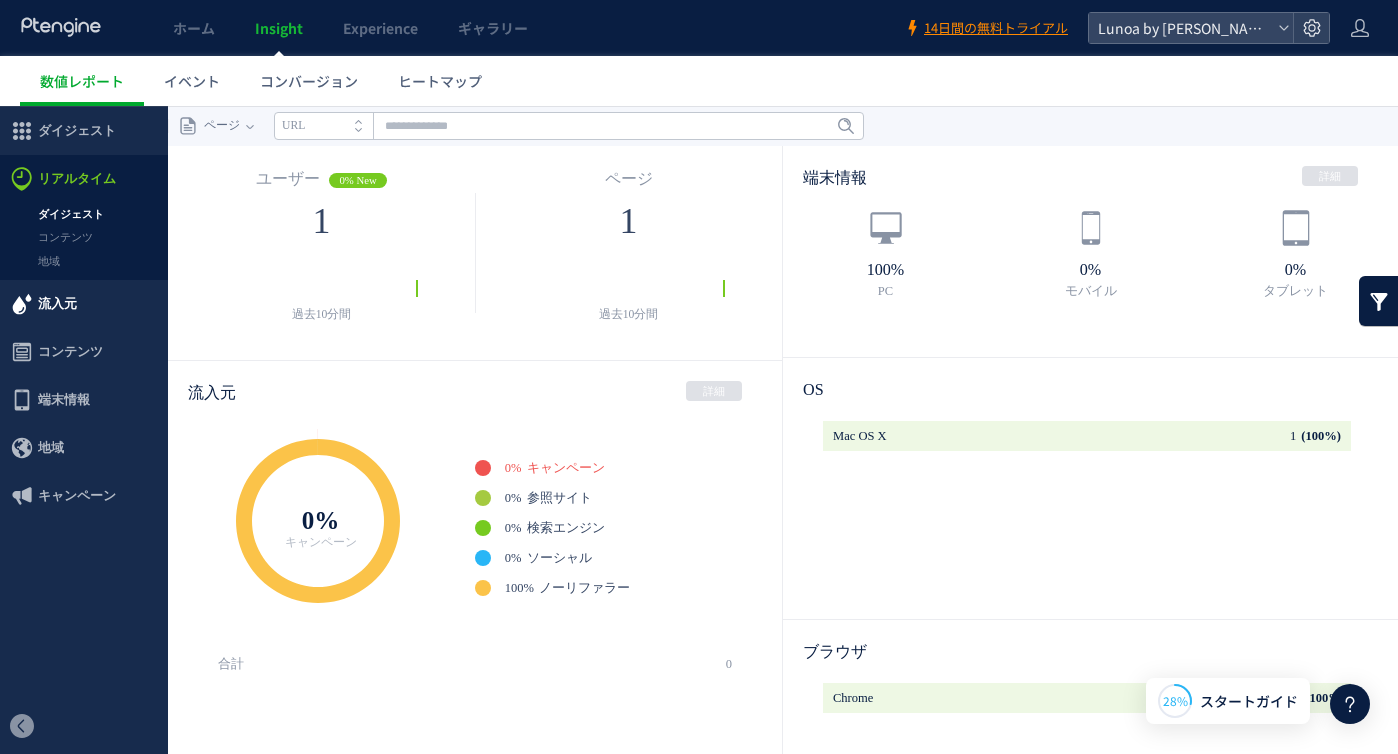 click on "流入元" at bounding box center [57, 304] 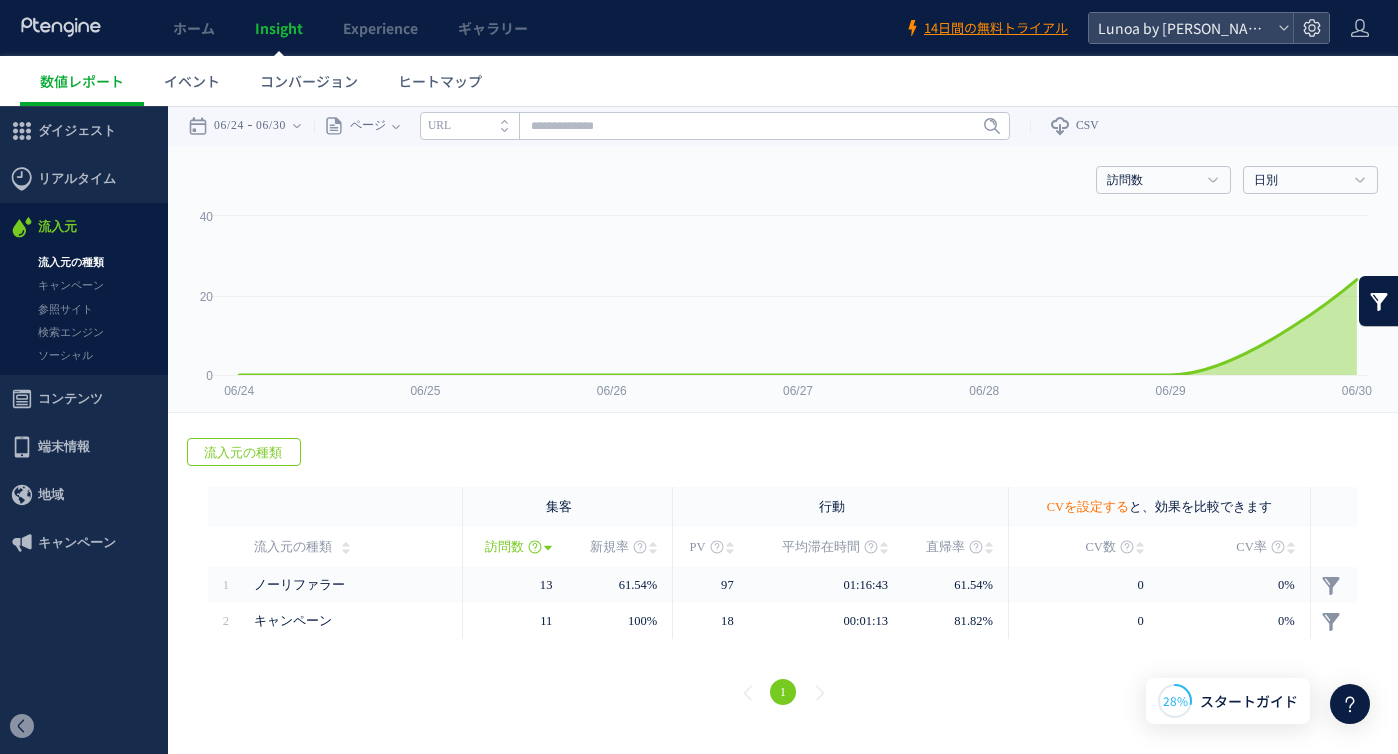 click on "CVを設定する" at bounding box center (1088, 507) 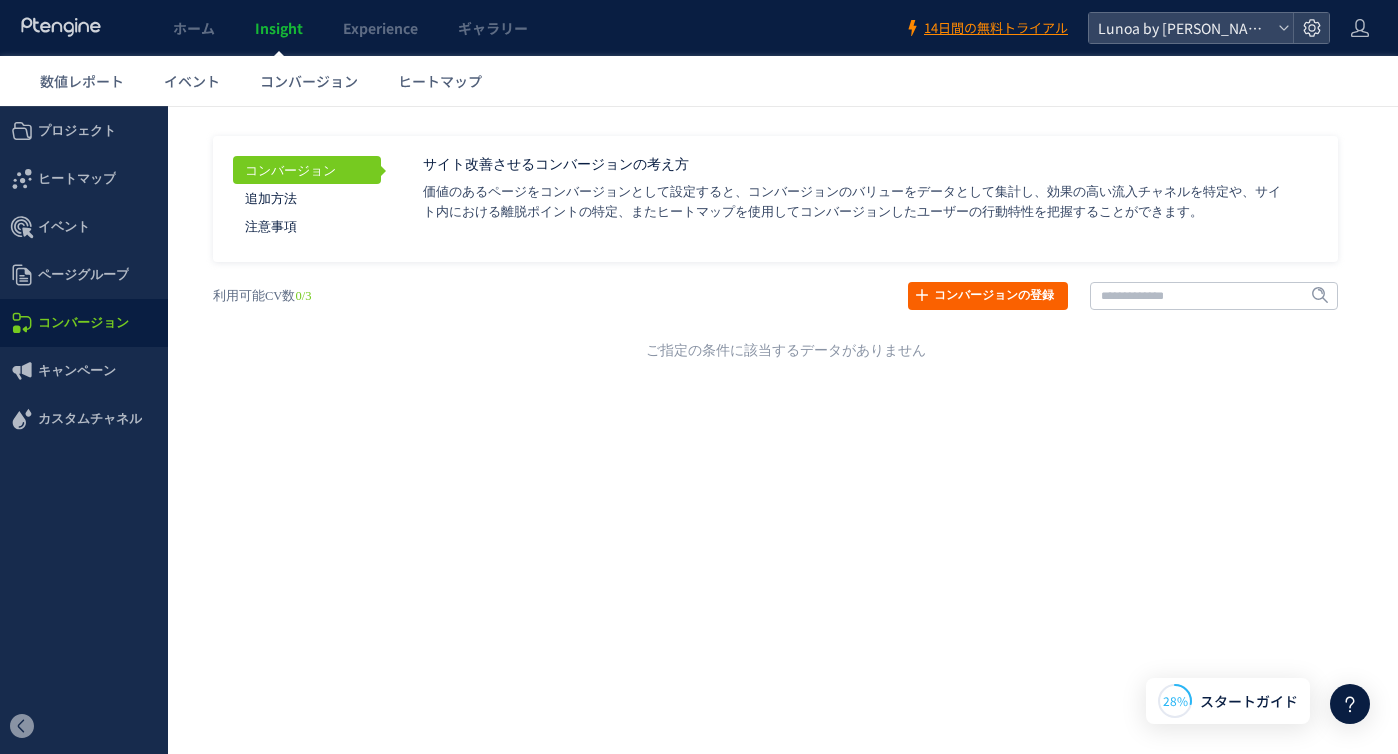 click 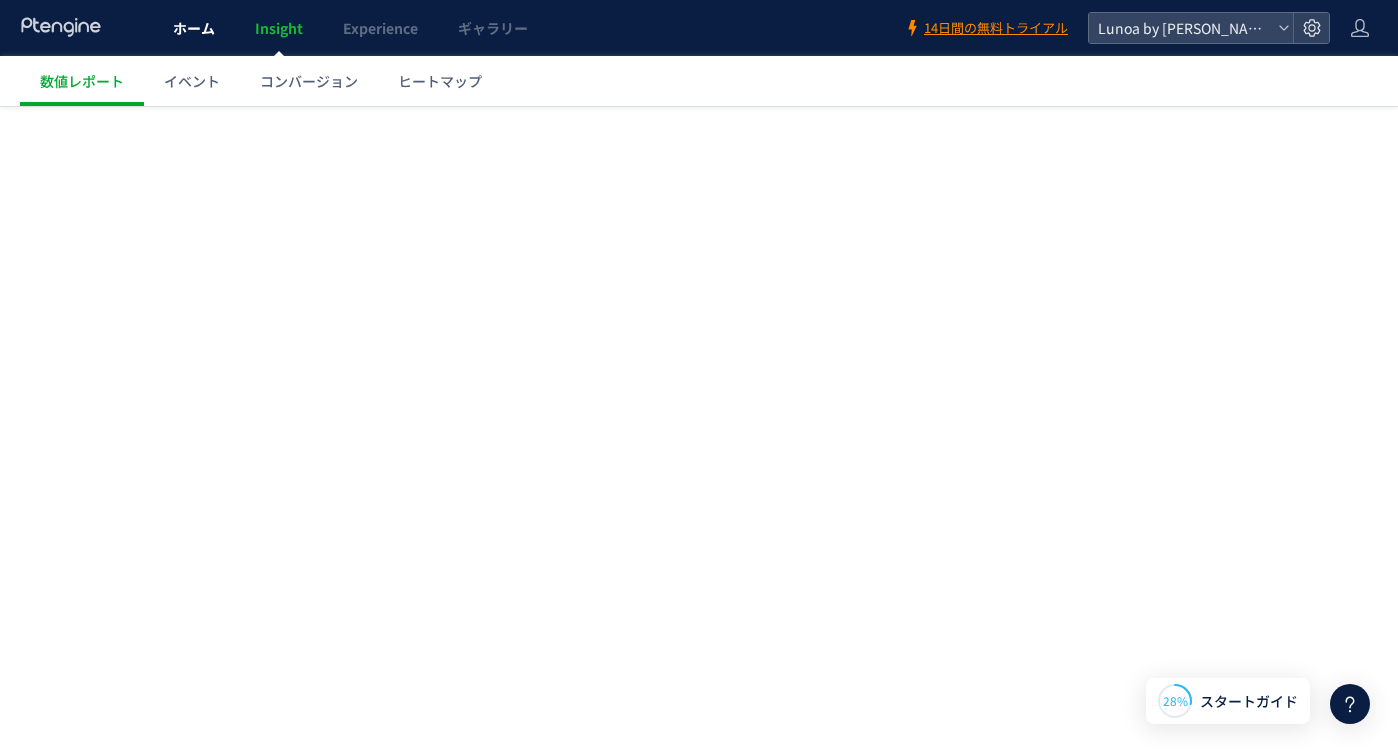 scroll, scrollTop: 0, scrollLeft: 0, axis: both 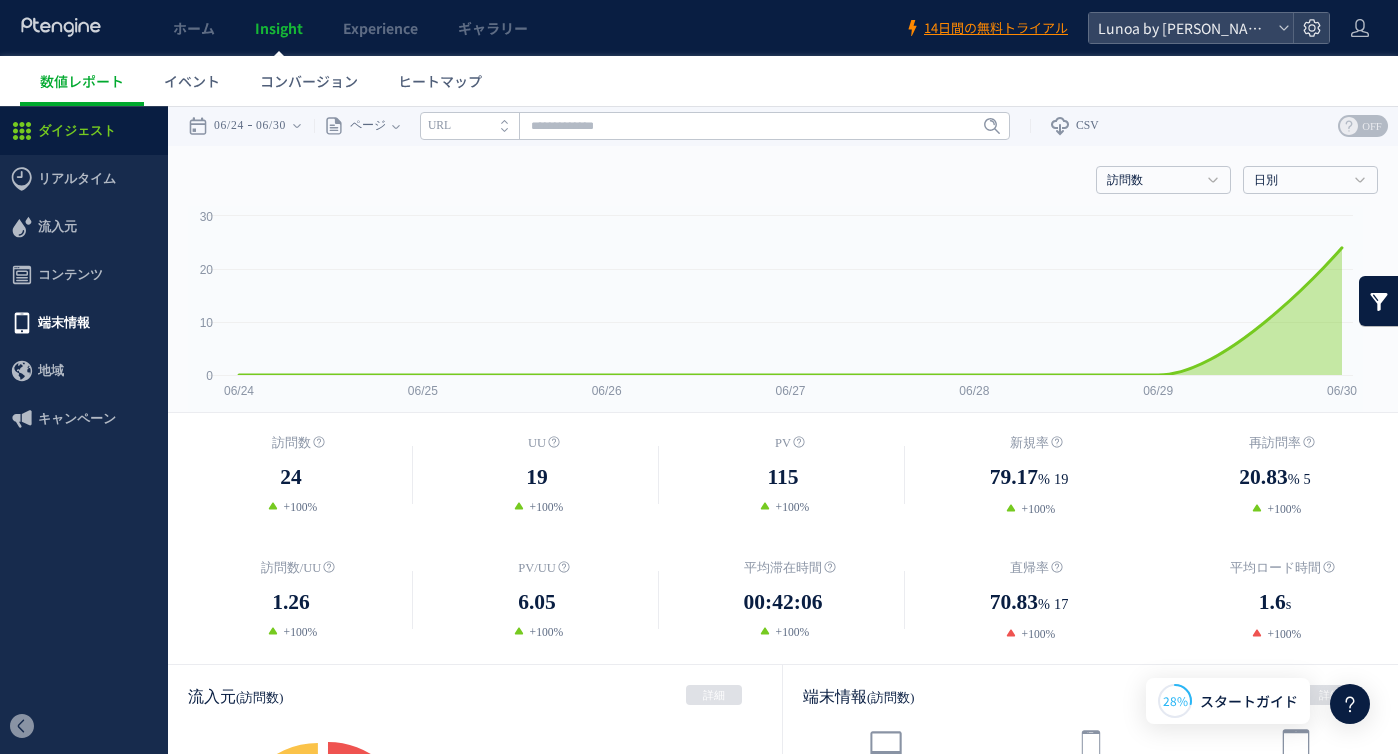 click on "端末情報" at bounding box center [64, 323] 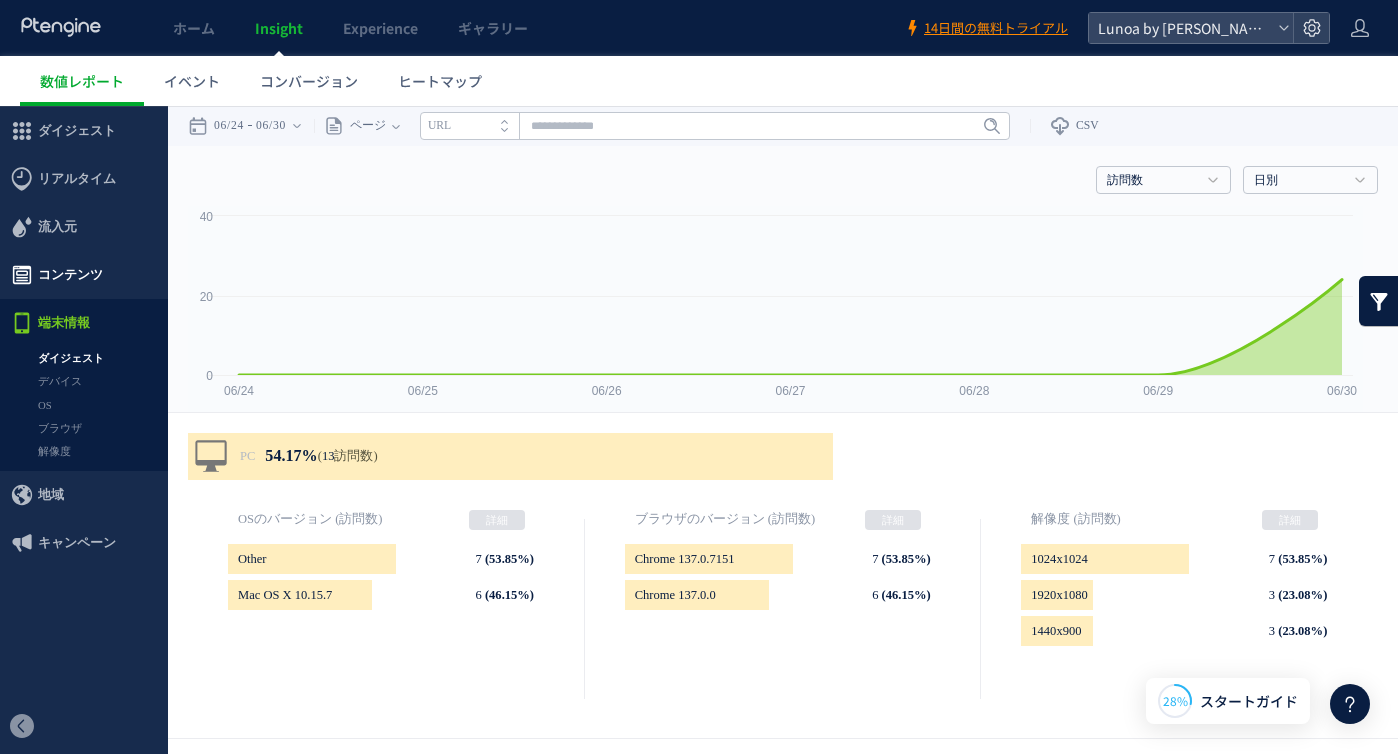 click on "コンテンツ" at bounding box center (70, 275) 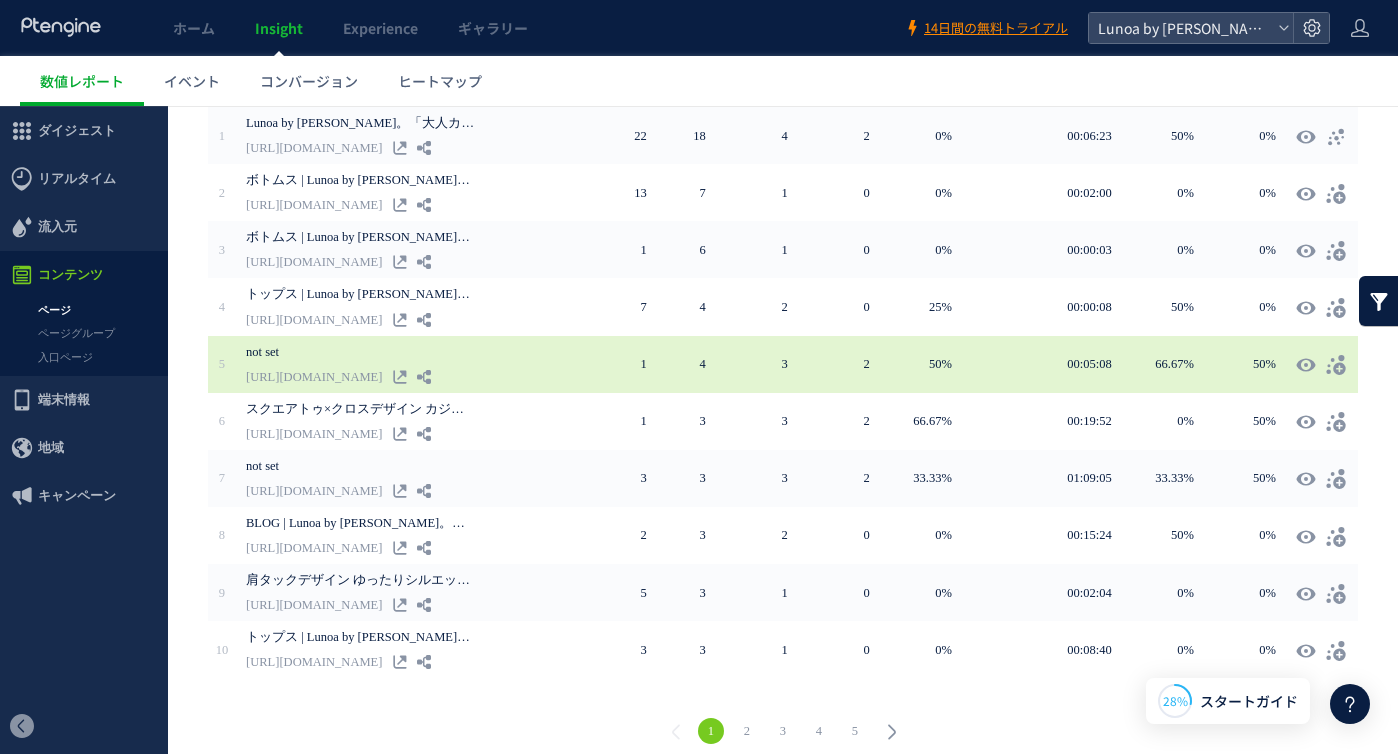 scroll, scrollTop: 434, scrollLeft: 0, axis: vertical 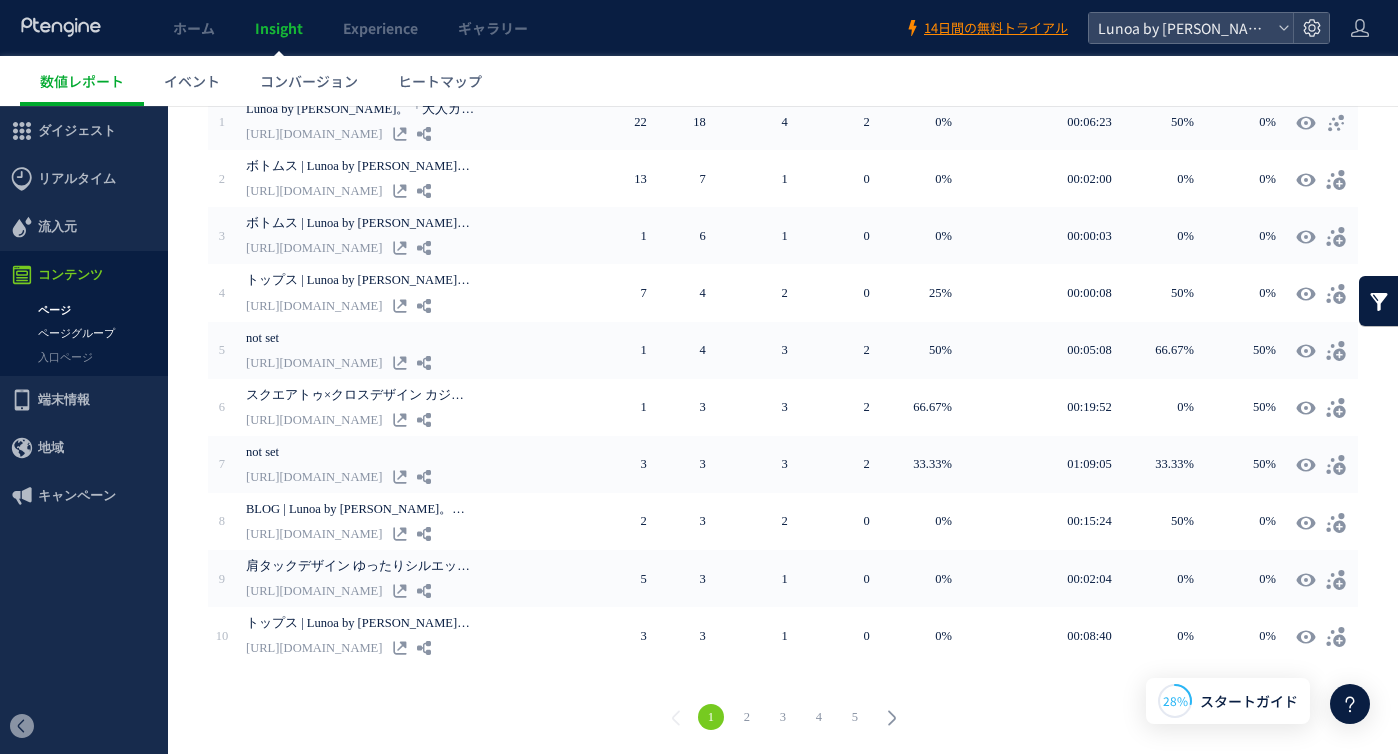 click on "ページグループ" at bounding box center (84, 333) 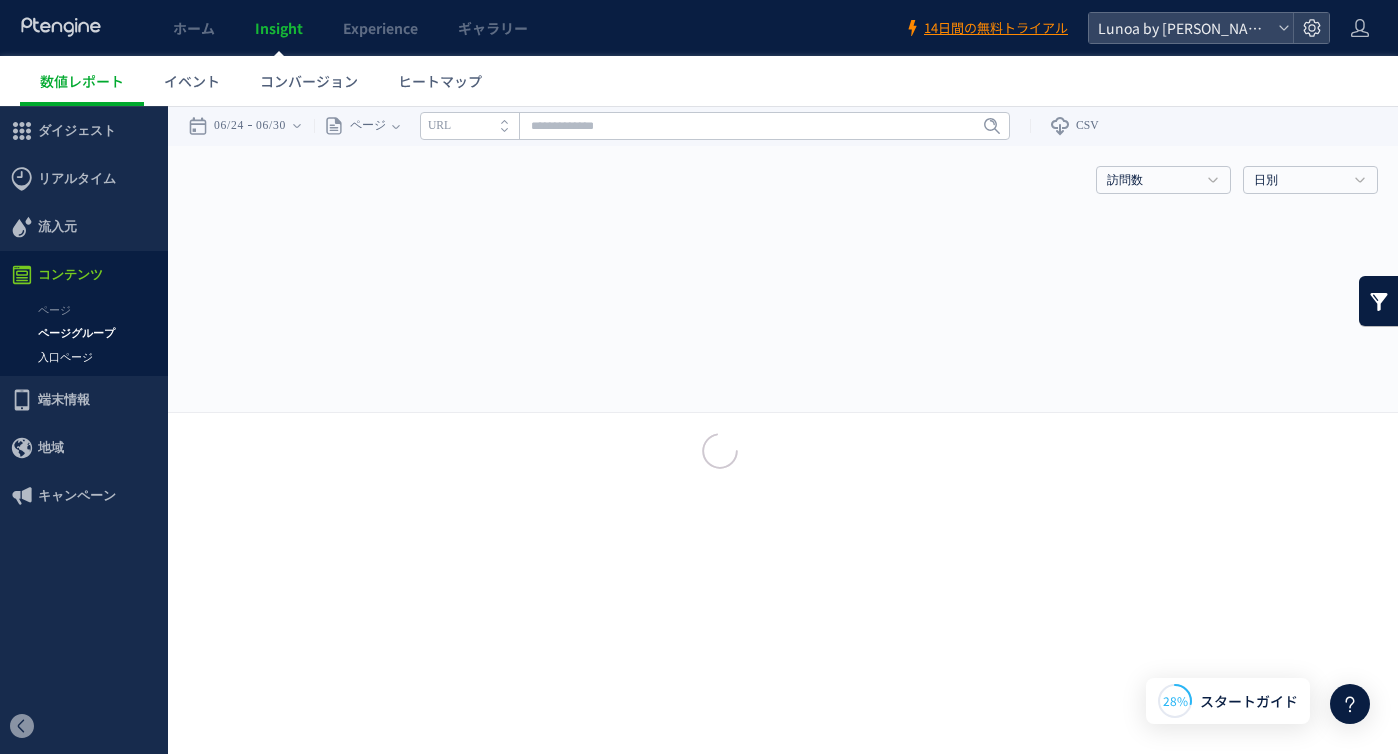 scroll, scrollTop: 0, scrollLeft: 0, axis: both 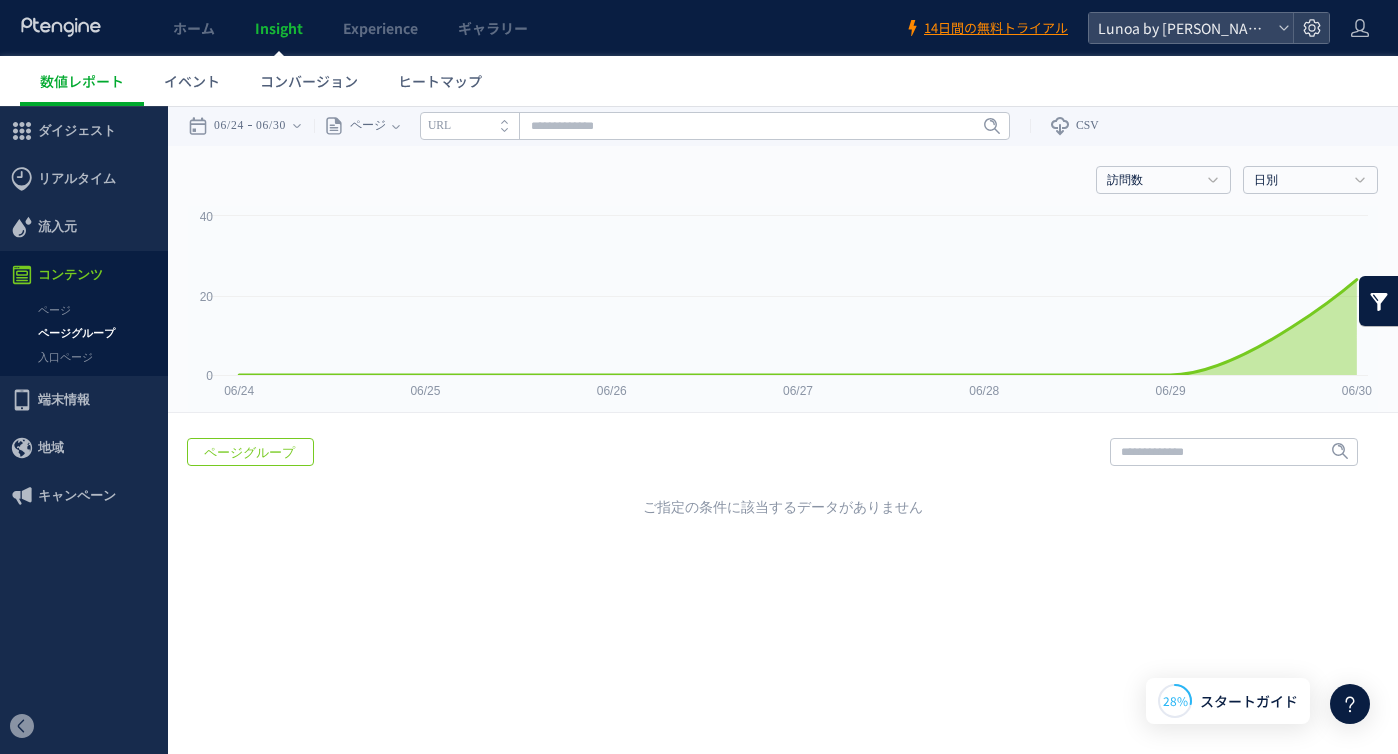 click on "入口ページ" at bounding box center [84, 357] 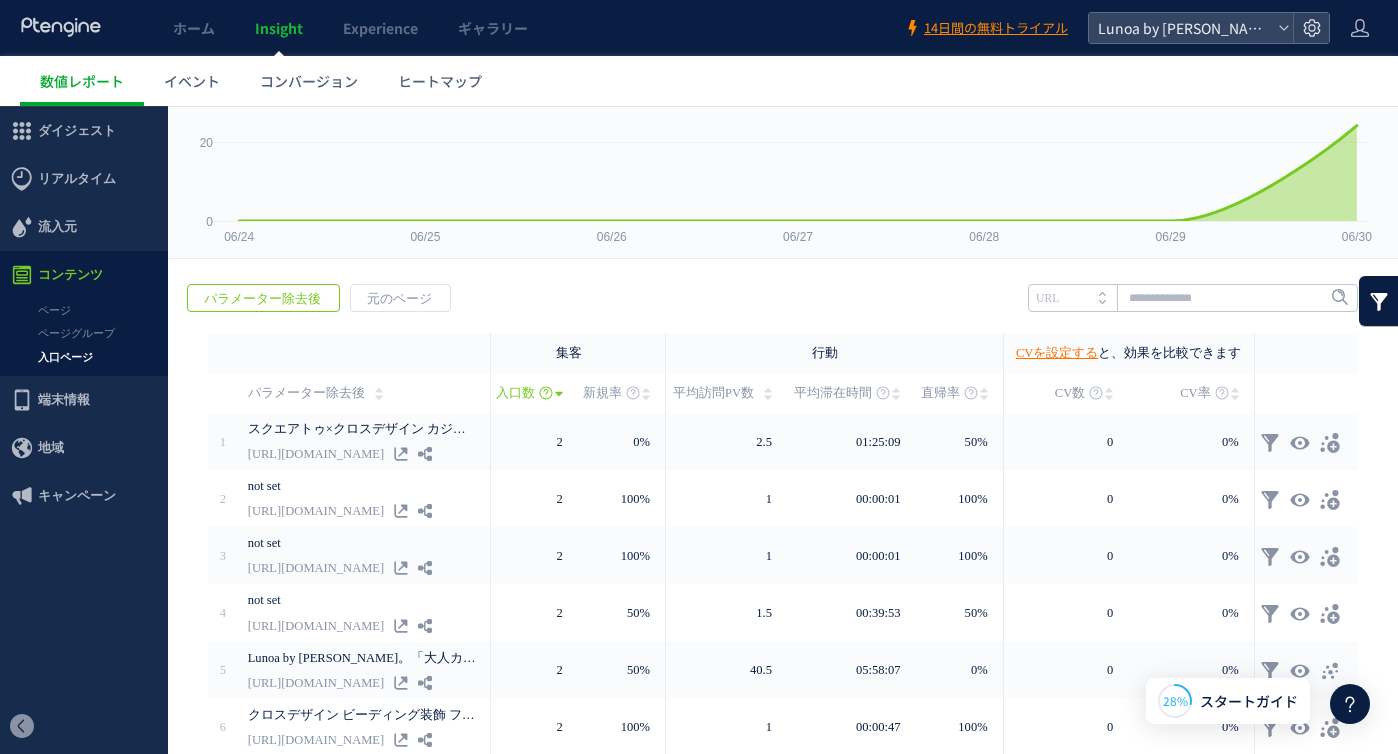 scroll, scrollTop: 184, scrollLeft: 0, axis: vertical 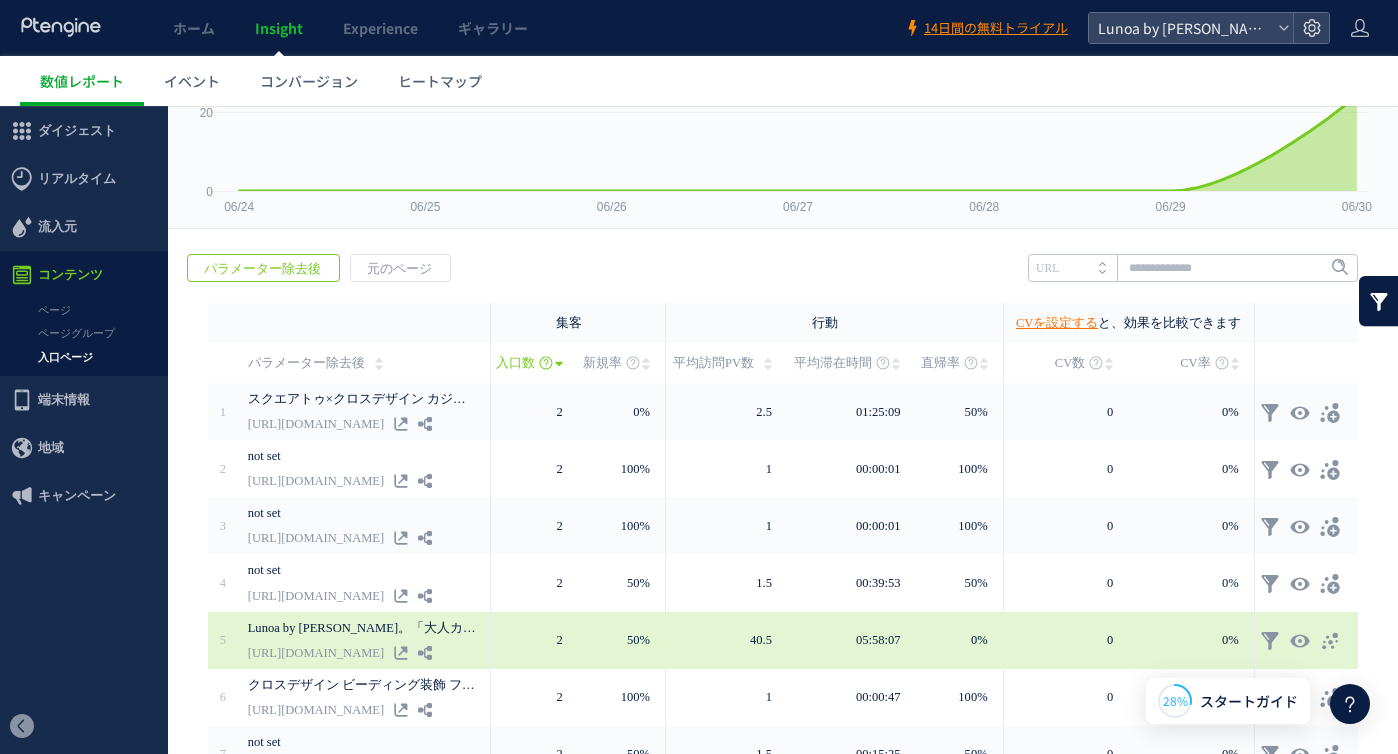 click on "Lunoa by [PERSON_NAME]。「大人カジュアル」セレクトショップ" at bounding box center [363, 628] 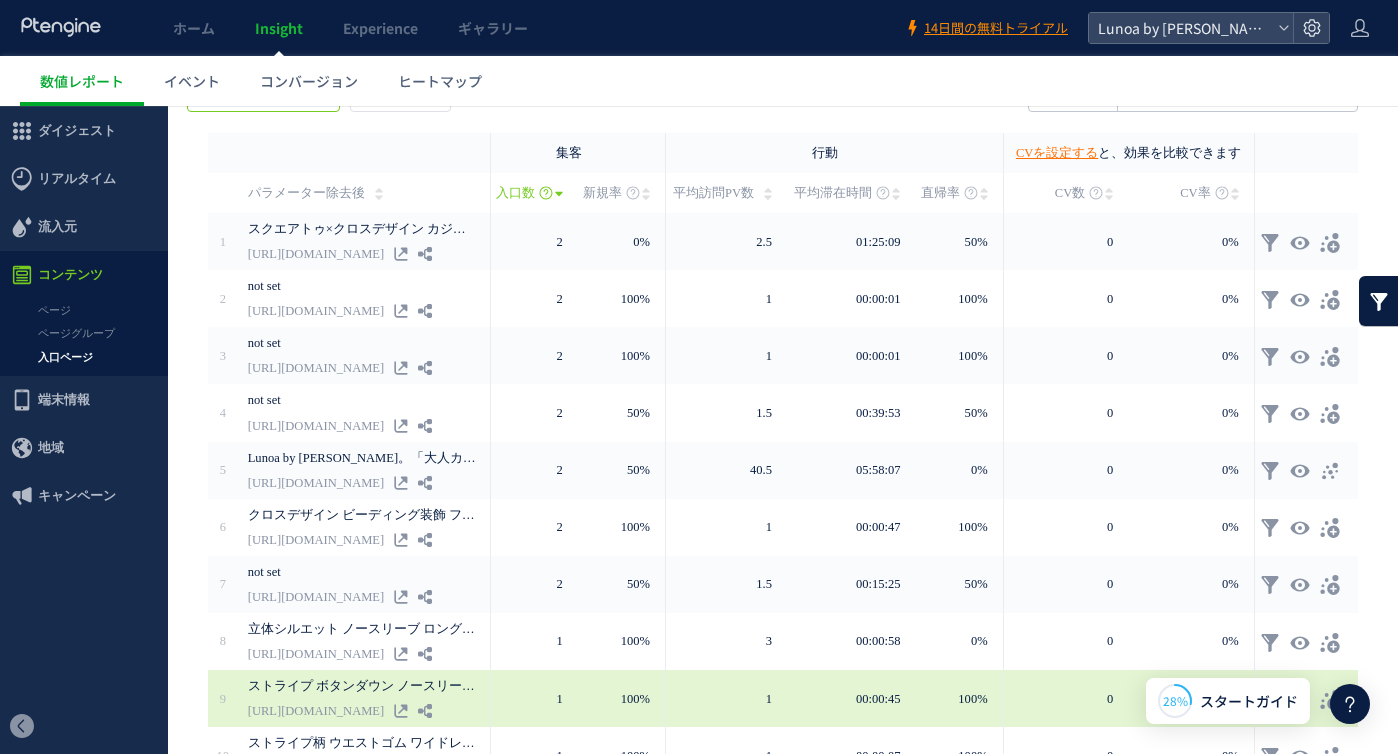 scroll, scrollTop: 474, scrollLeft: 0, axis: vertical 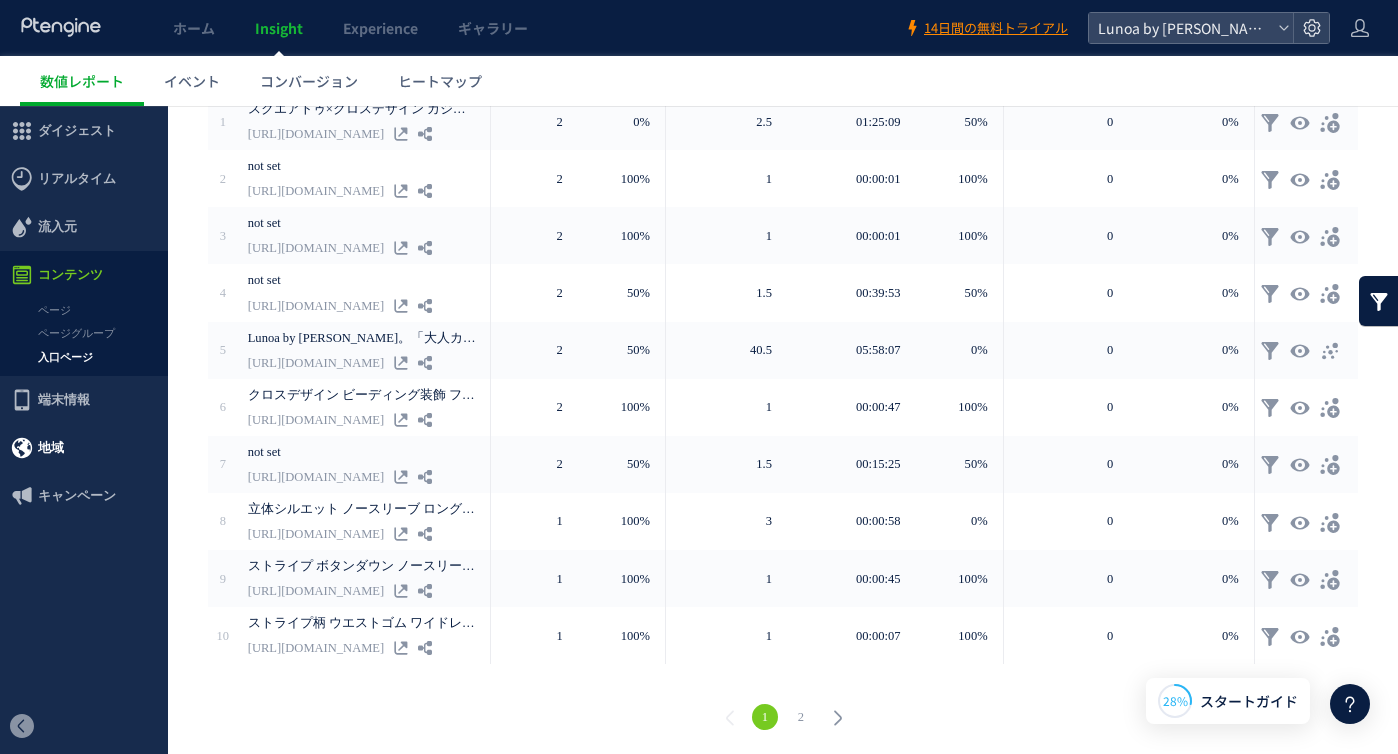click on "地域" at bounding box center [51, 448] 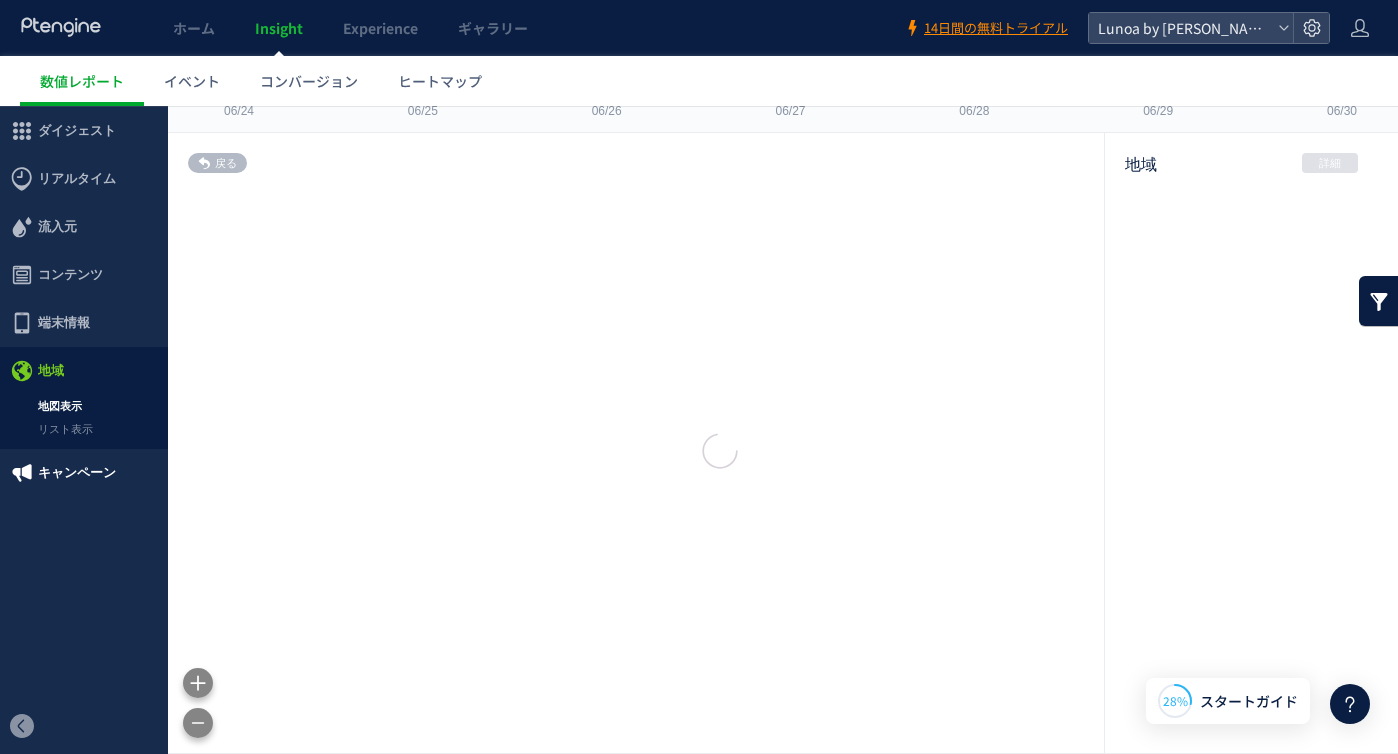 scroll, scrollTop: 280, scrollLeft: 0, axis: vertical 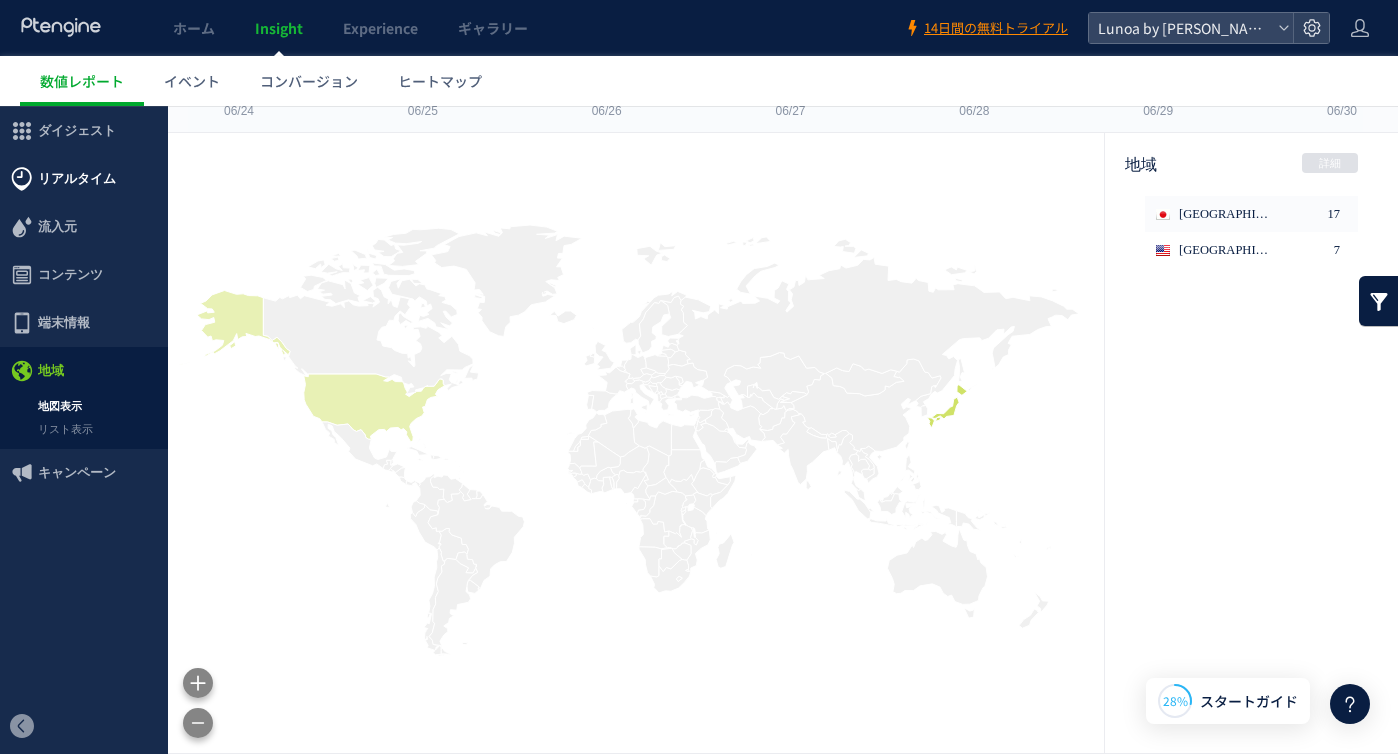 click on "リアルタイム" at bounding box center [77, 179] 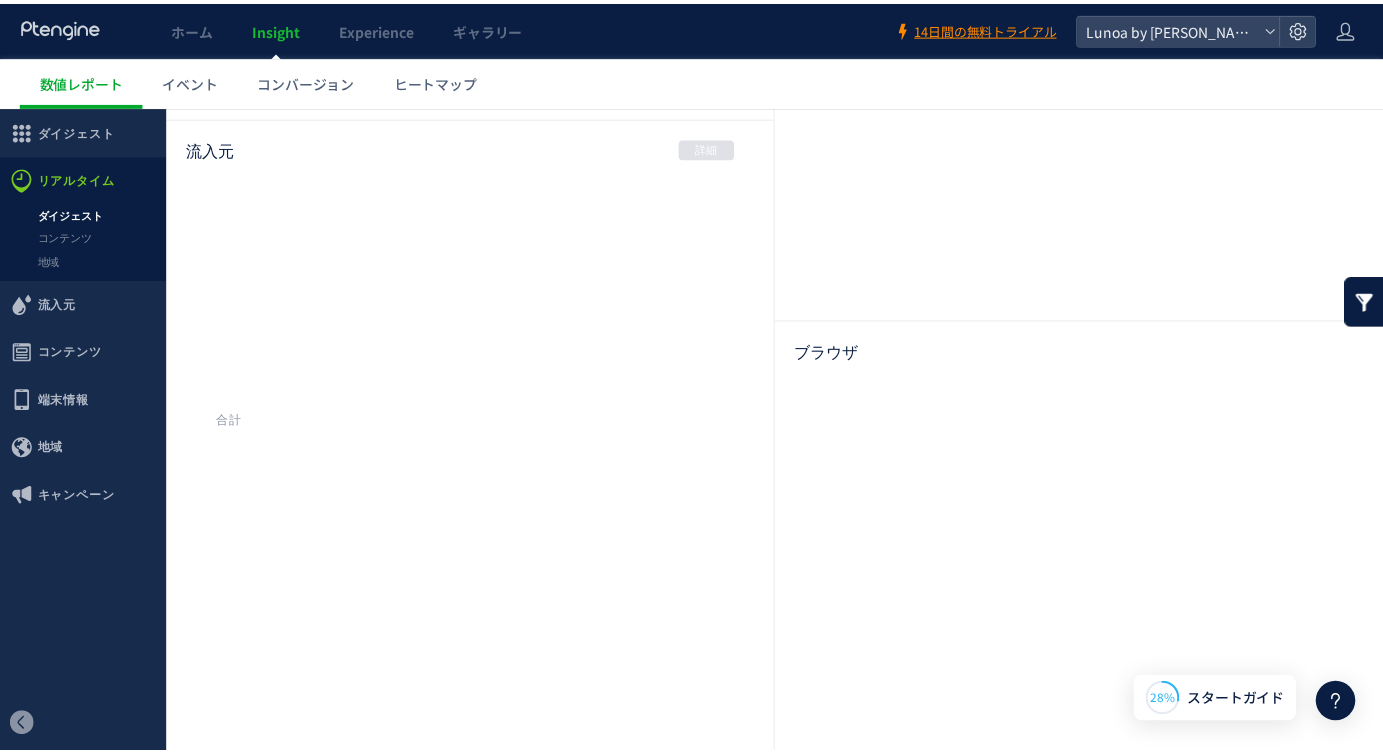 scroll, scrollTop: 242, scrollLeft: 0, axis: vertical 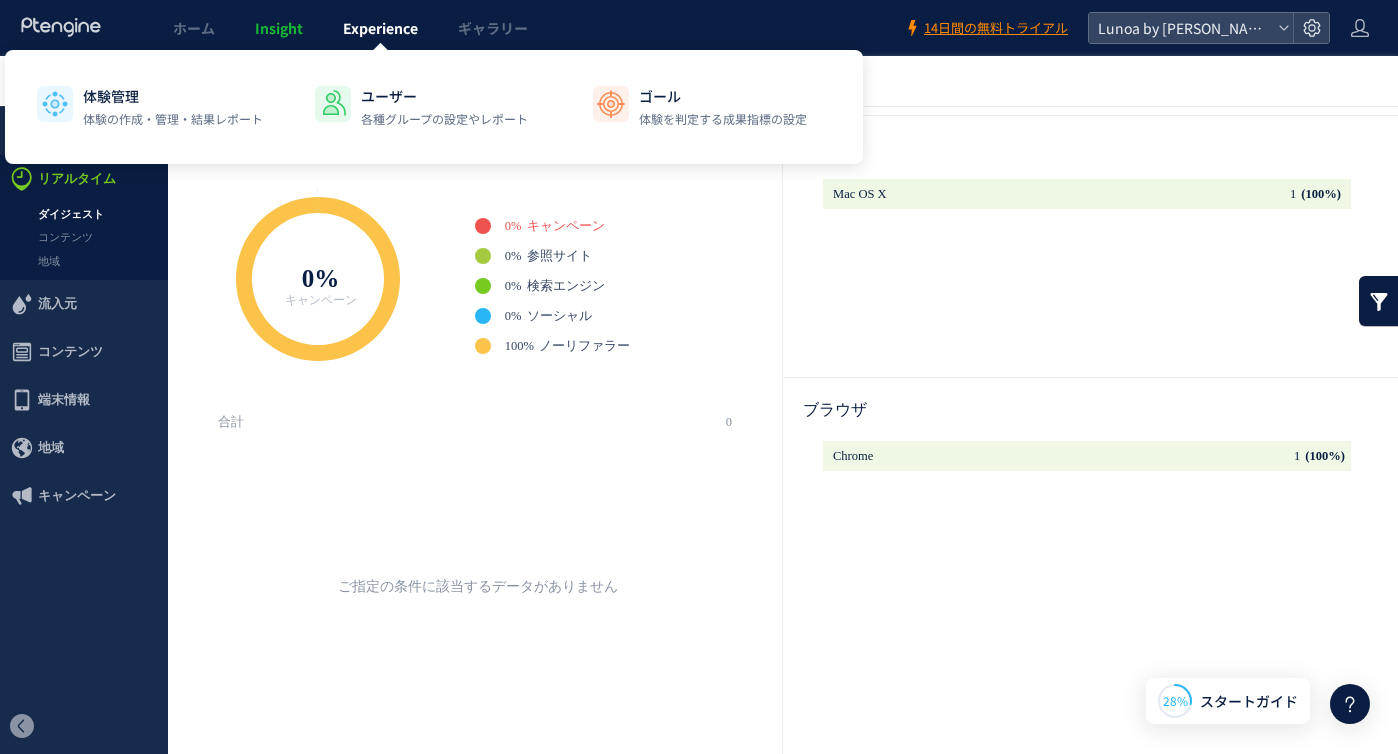 click on "Experience" at bounding box center [380, 28] 